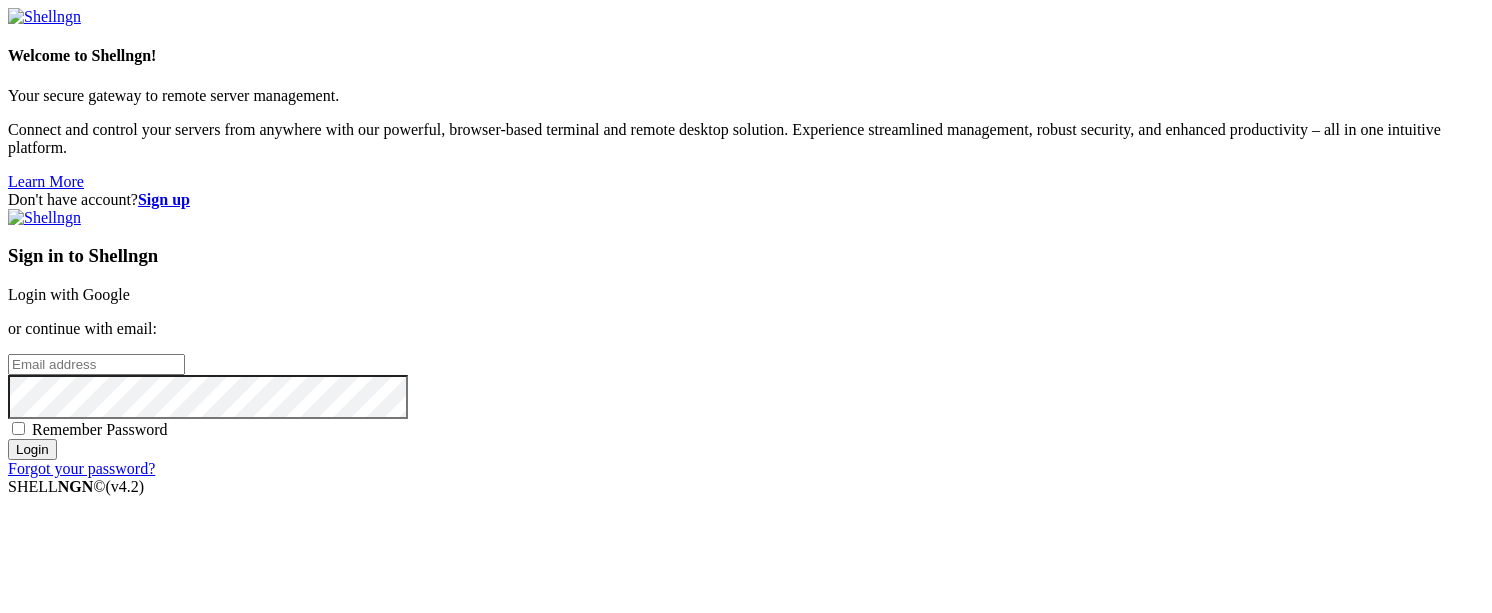 scroll, scrollTop: 0, scrollLeft: 0, axis: both 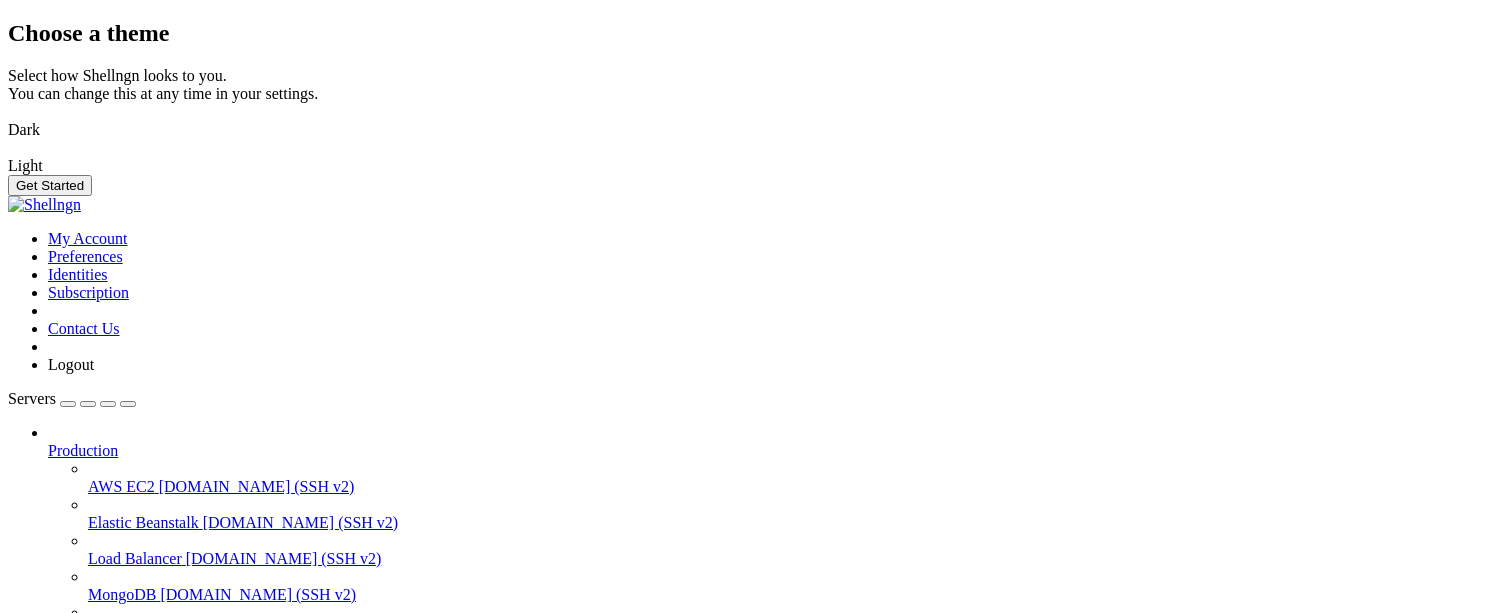 click on "Get Started" at bounding box center (50, 185) 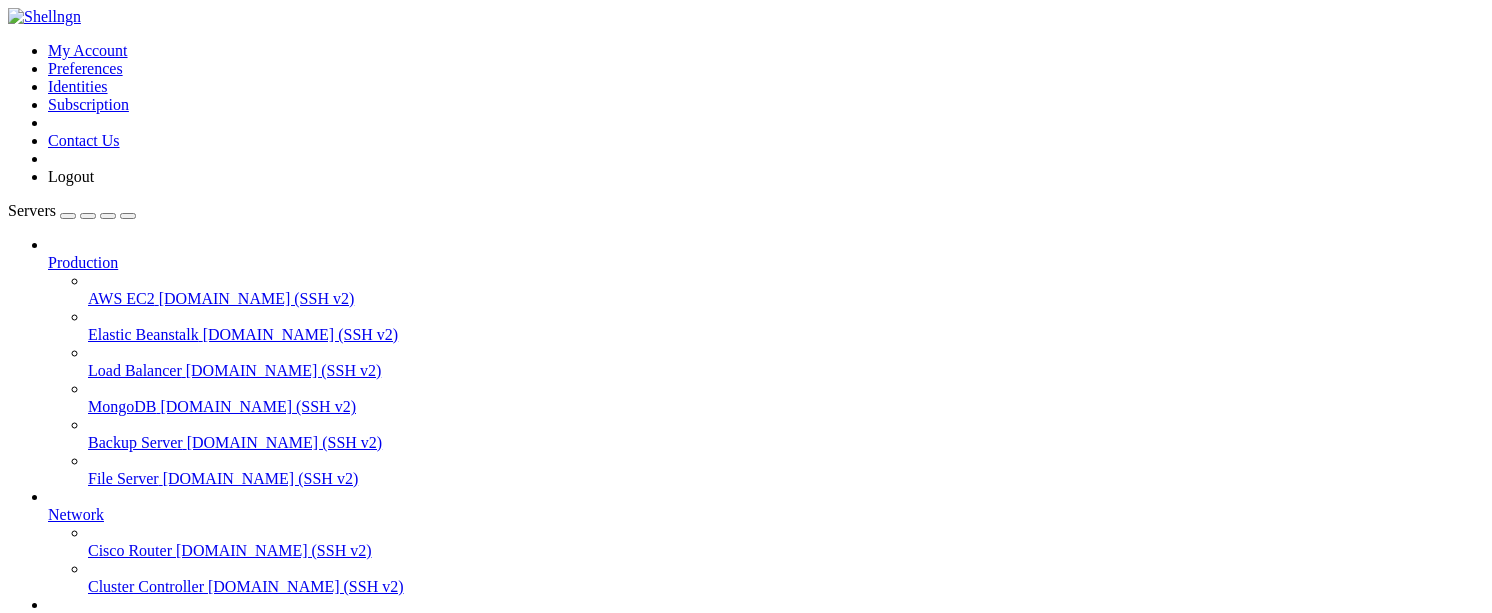 scroll, scrollTop: 140, scrollLeft: 0, axis: vertical 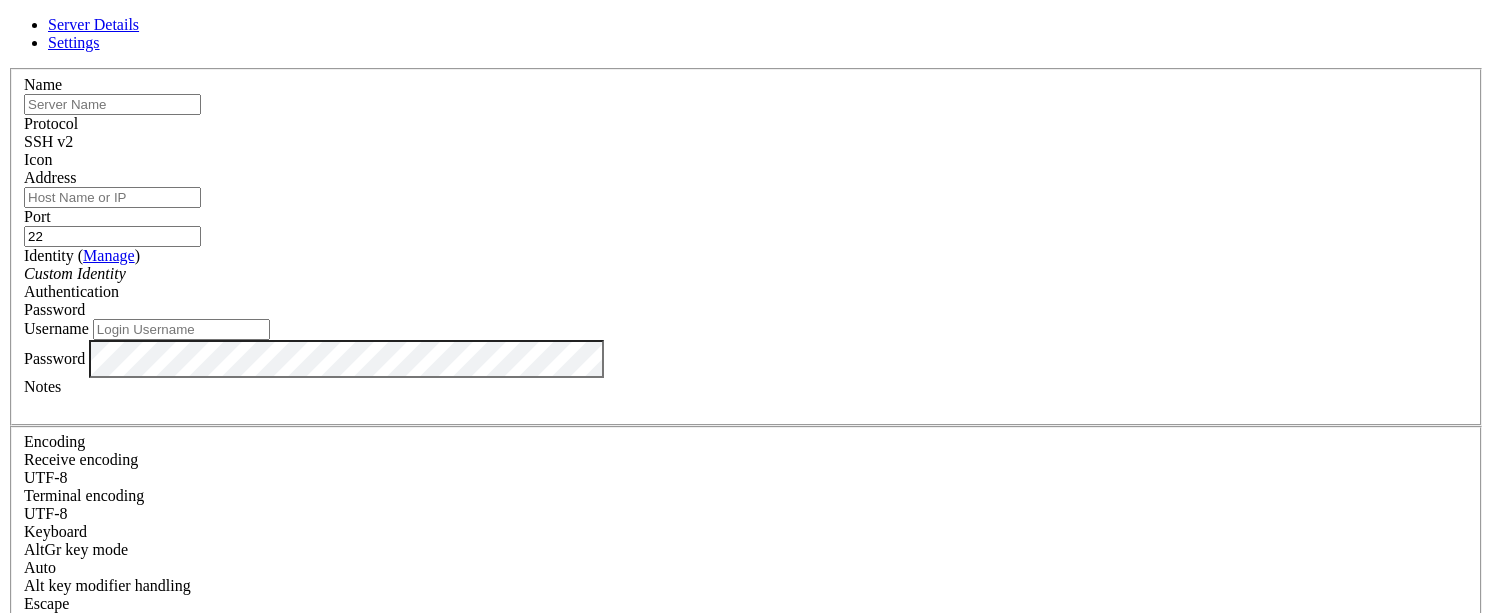 click at bounding box center (112, 104) 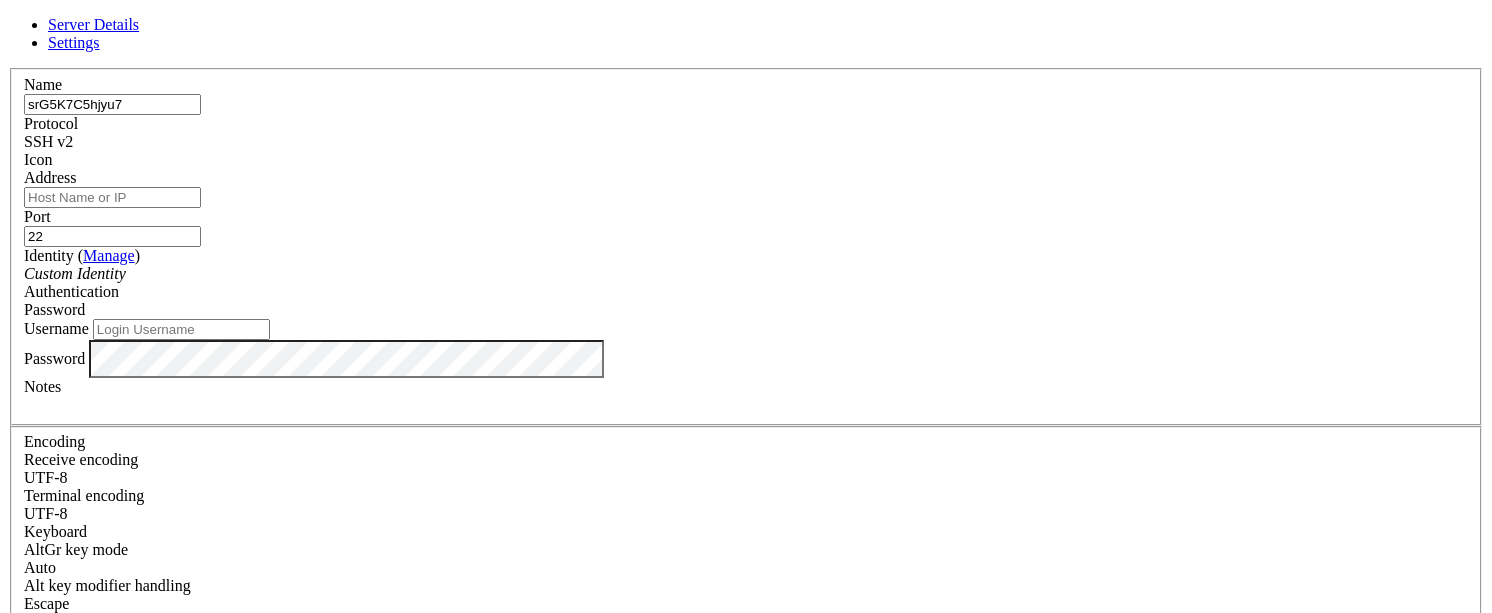 drag, startPoint x: 679, startPoint y: 125, endPoint x: 388, endPoint y: 126, distance: 291.0017 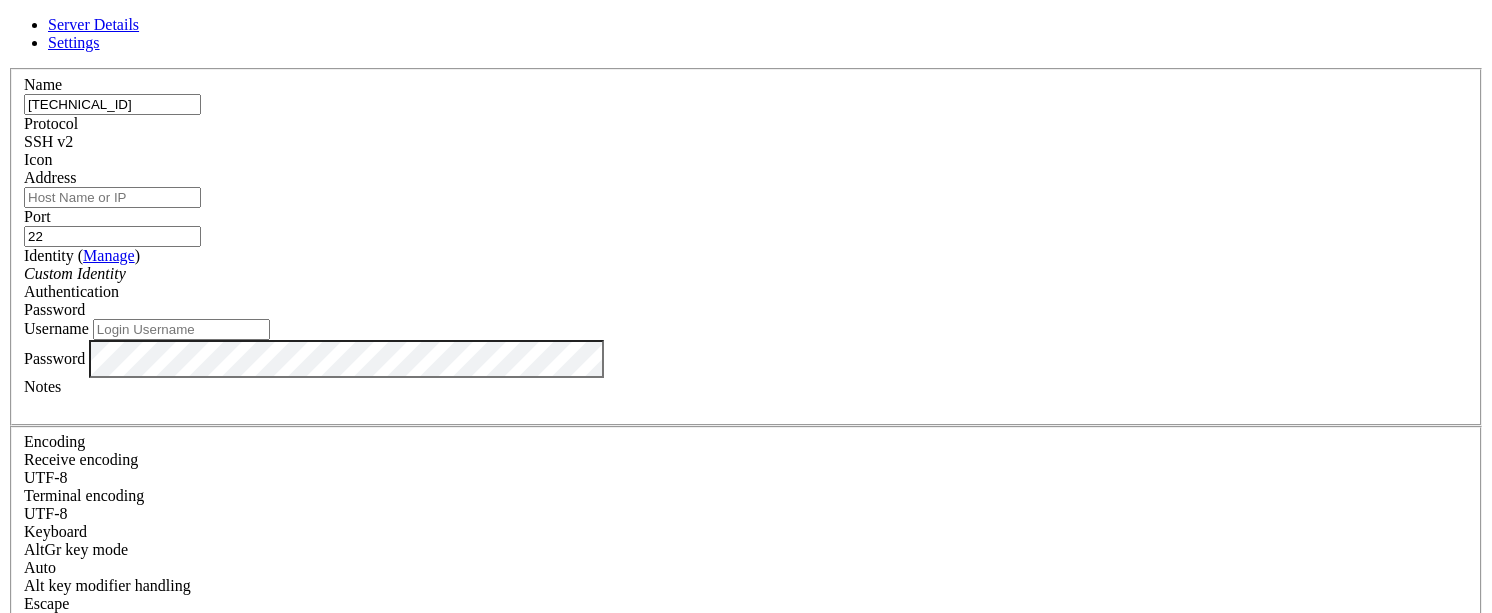 type on "[TECHNICAL_ID]" 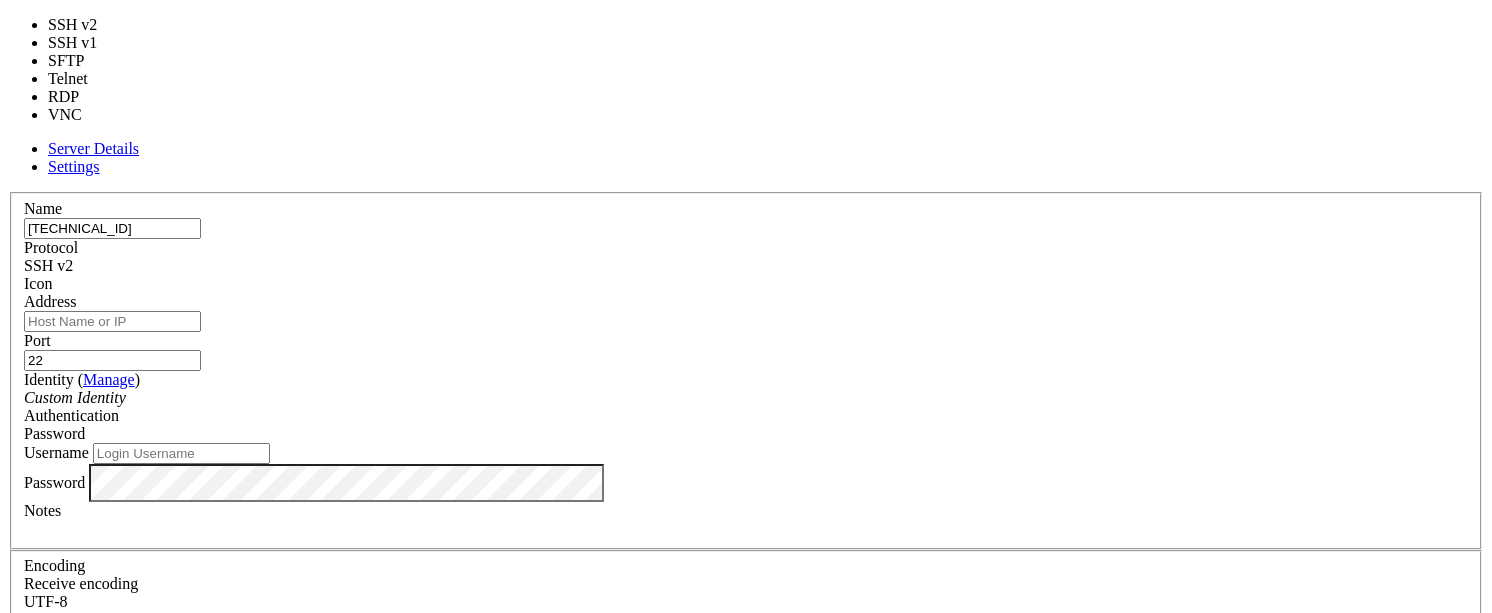 click on "Address" at bounding box center (112, 321) 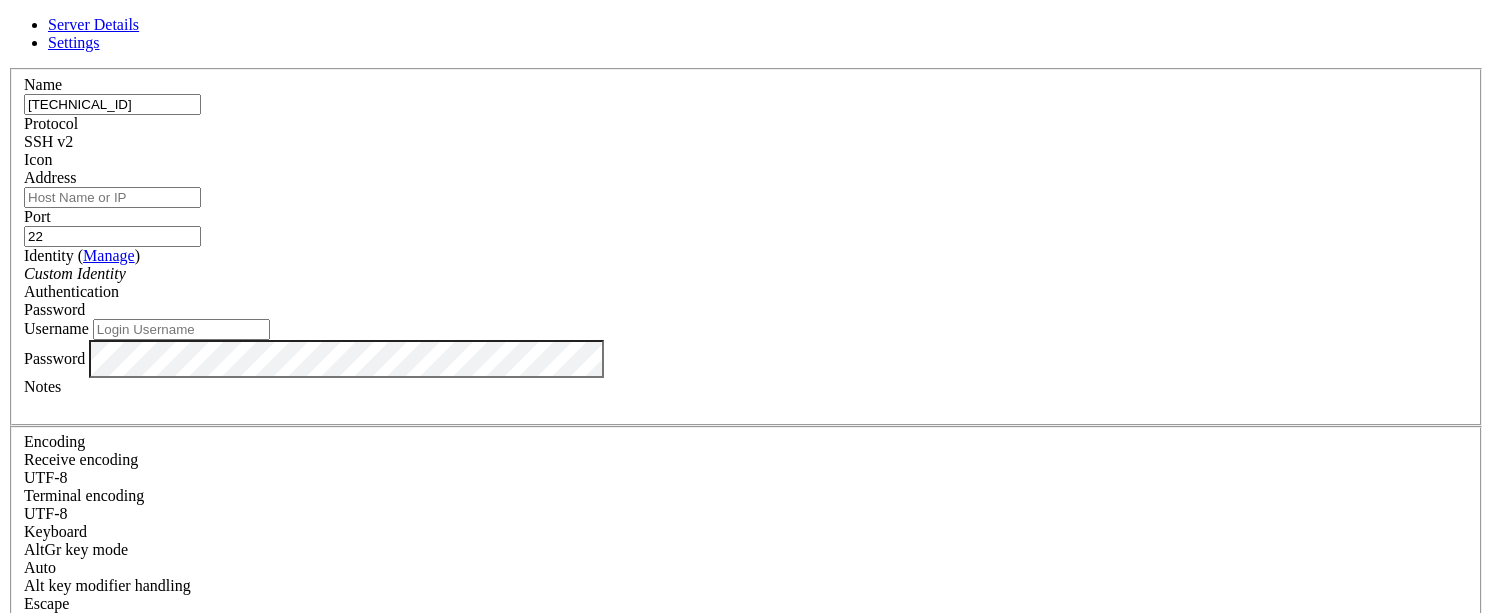 drag, startPoint x: 651, startPoint y: 142, endPoint x: 392, endPoint y: 145, distance: 259.01736 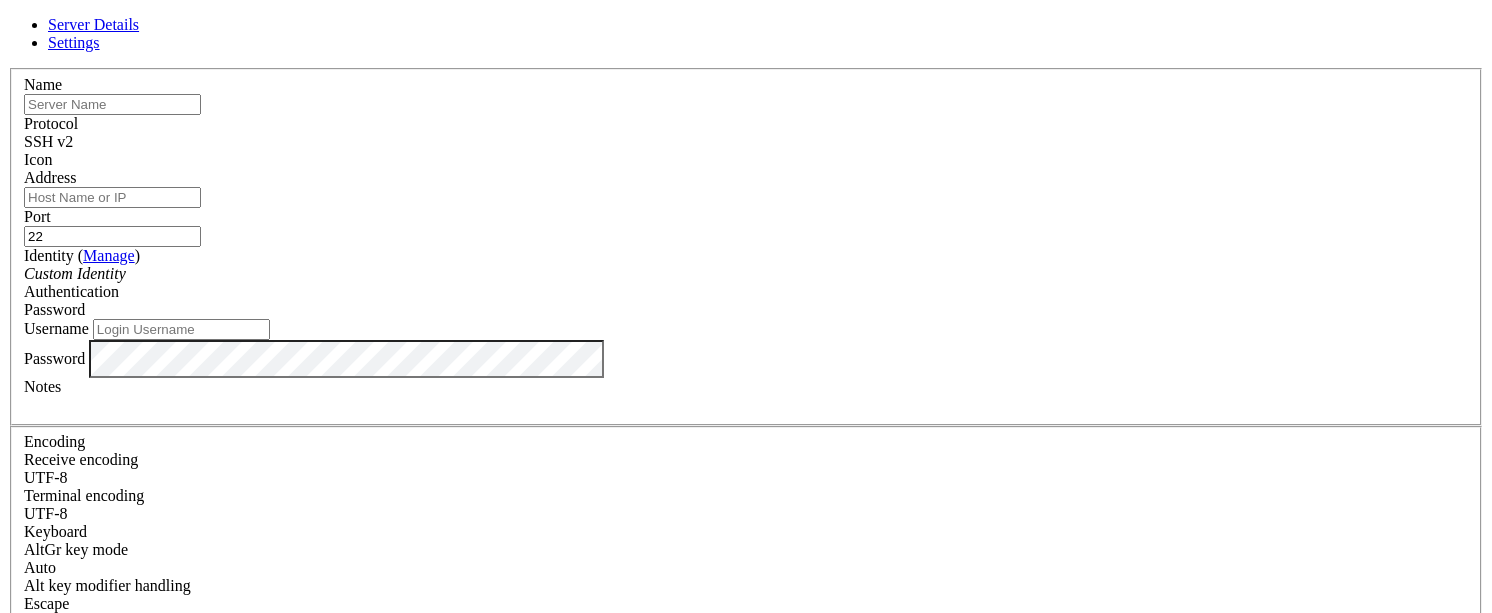 type 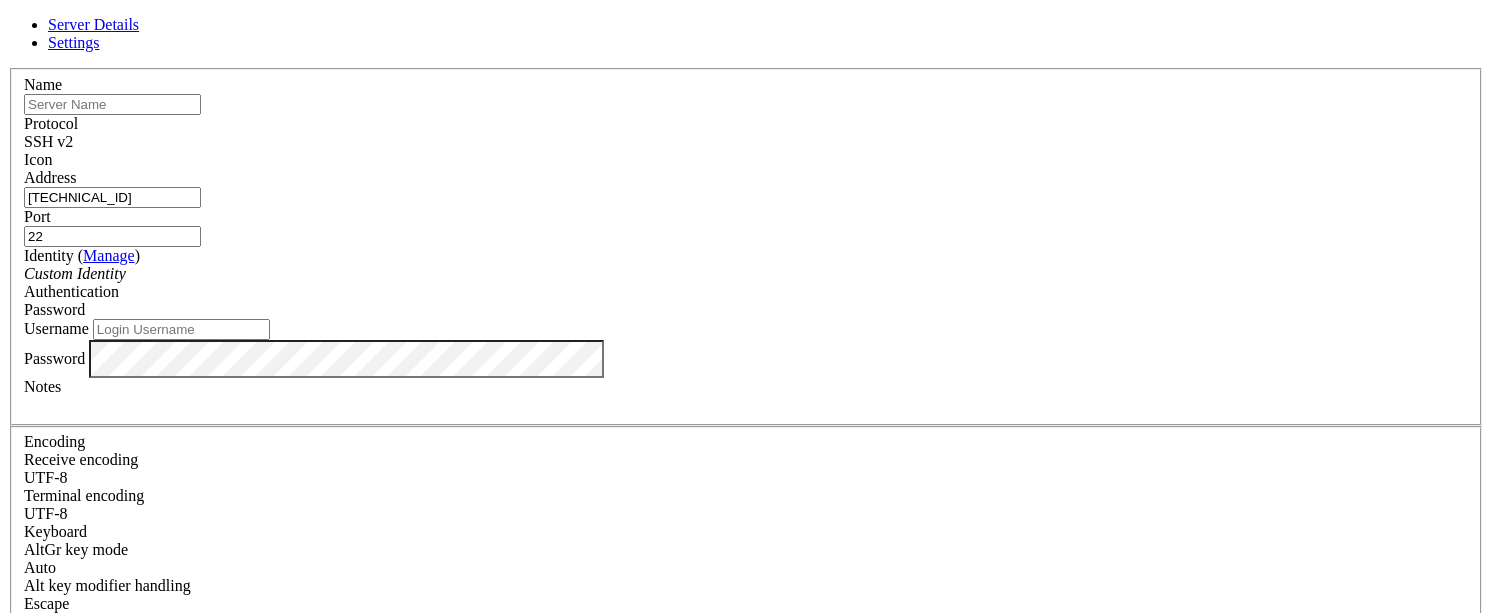 type on "[TECHNICAL_ID]" 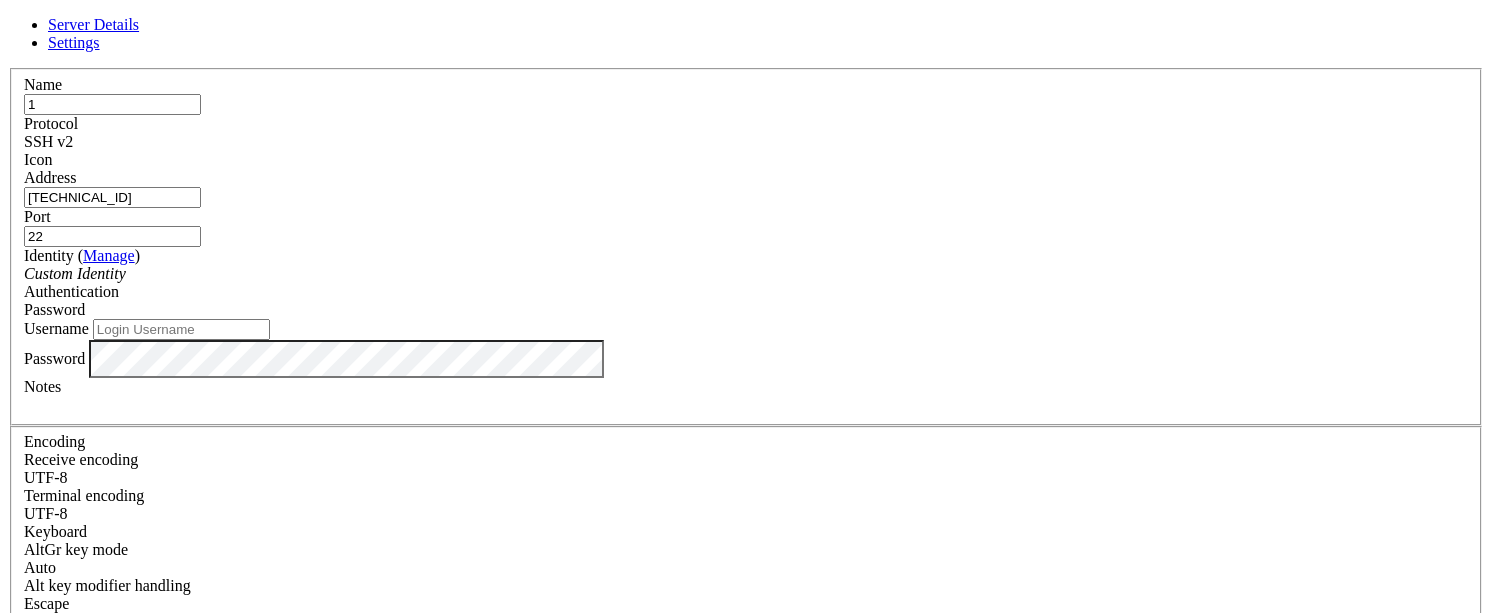 type on "1" 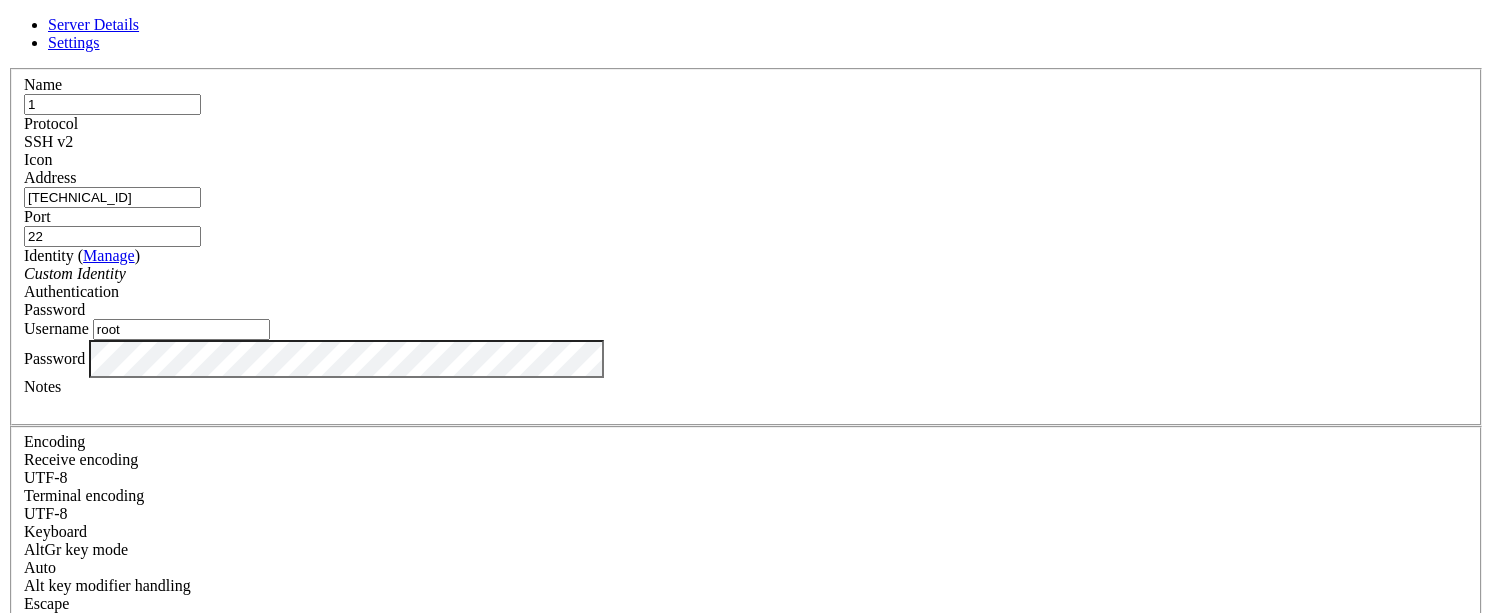 type on "root" 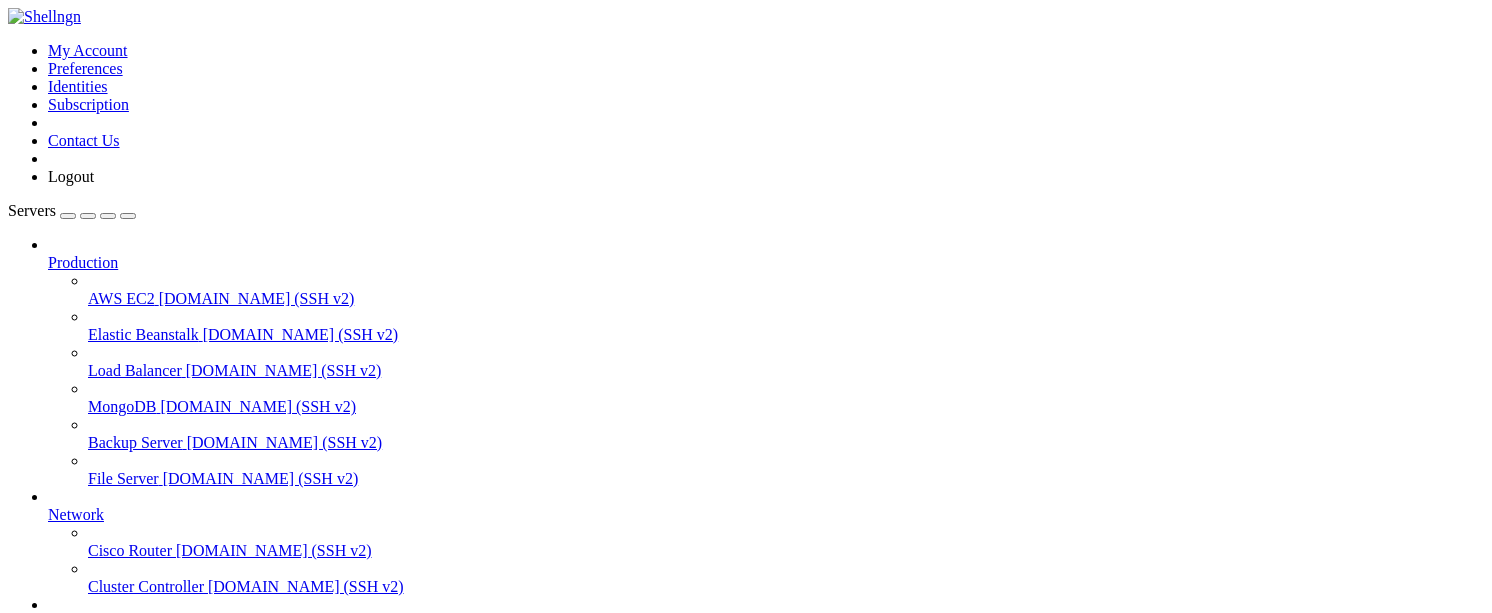 scroll, scrollTop: 194, scrollLeft: 0, axis: vertical 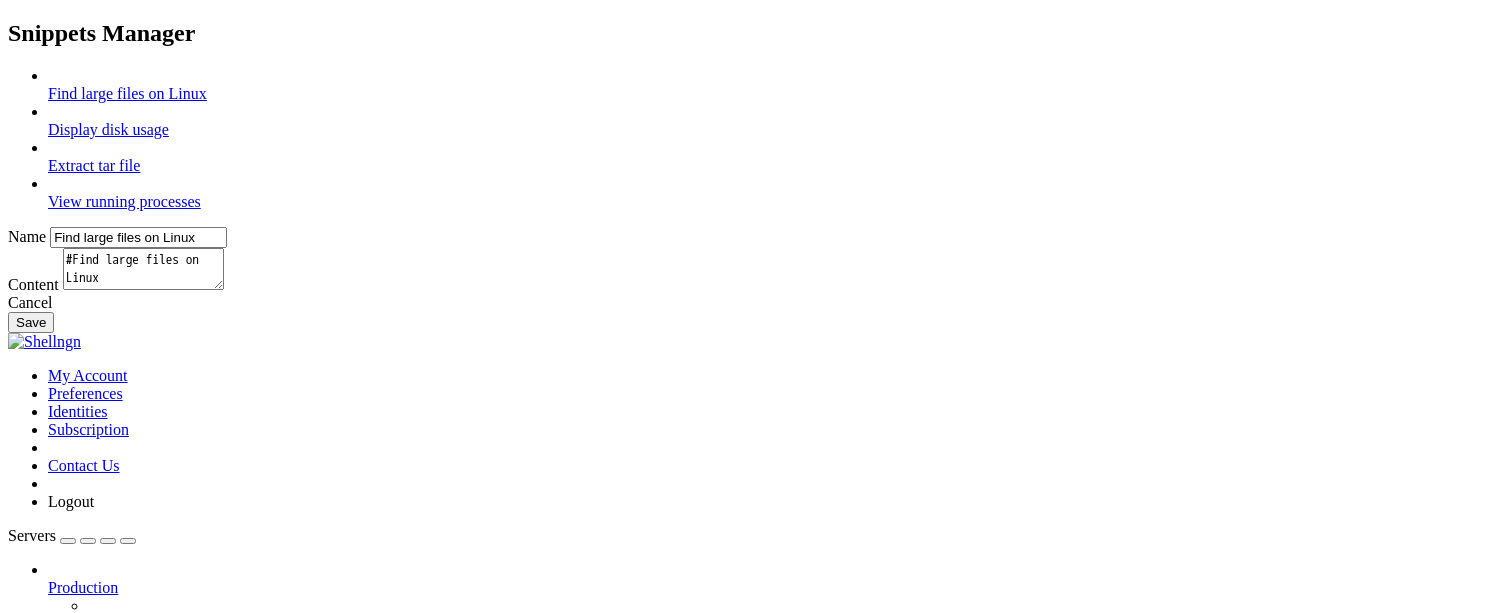 click at bounding box center [8, 67] 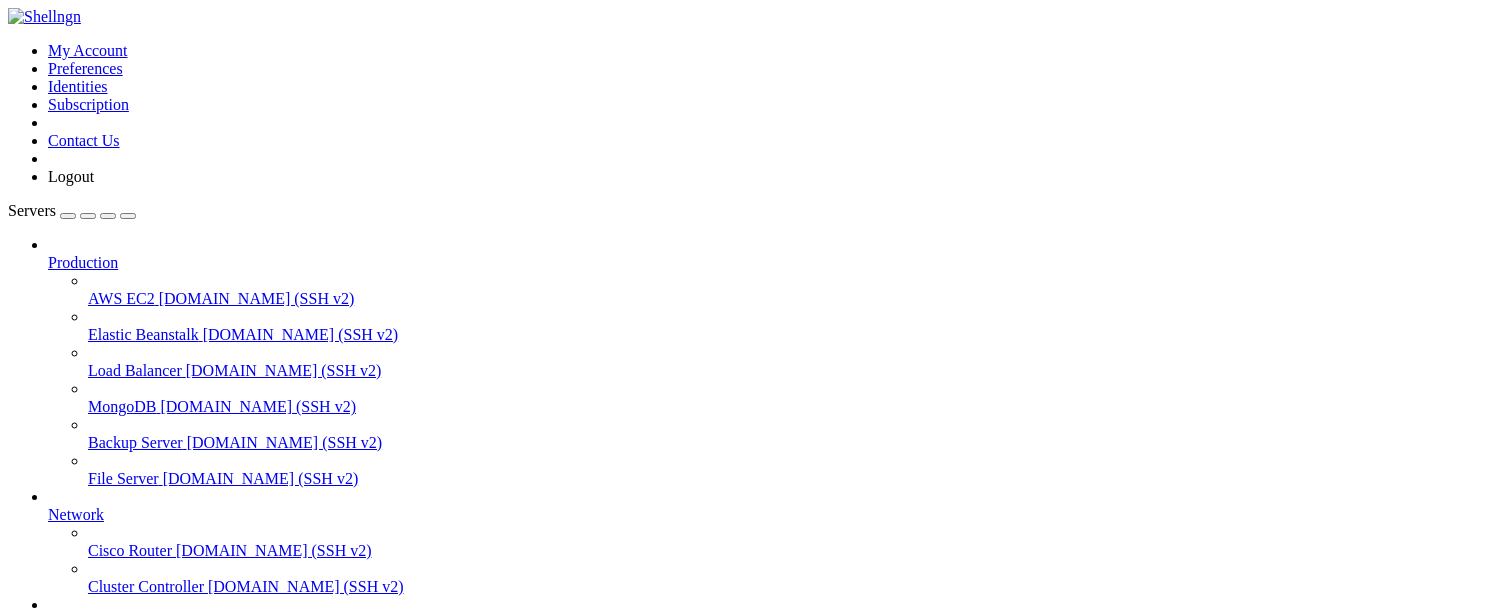click on "Access denied" 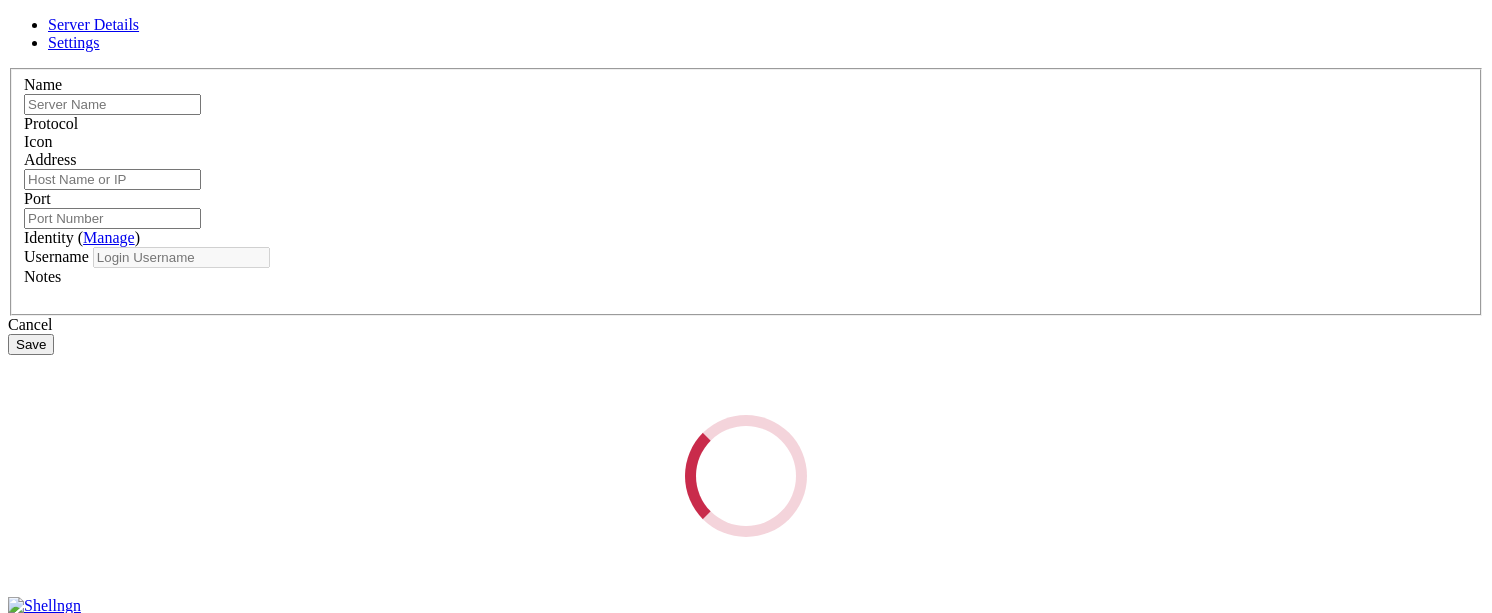 type on "1" 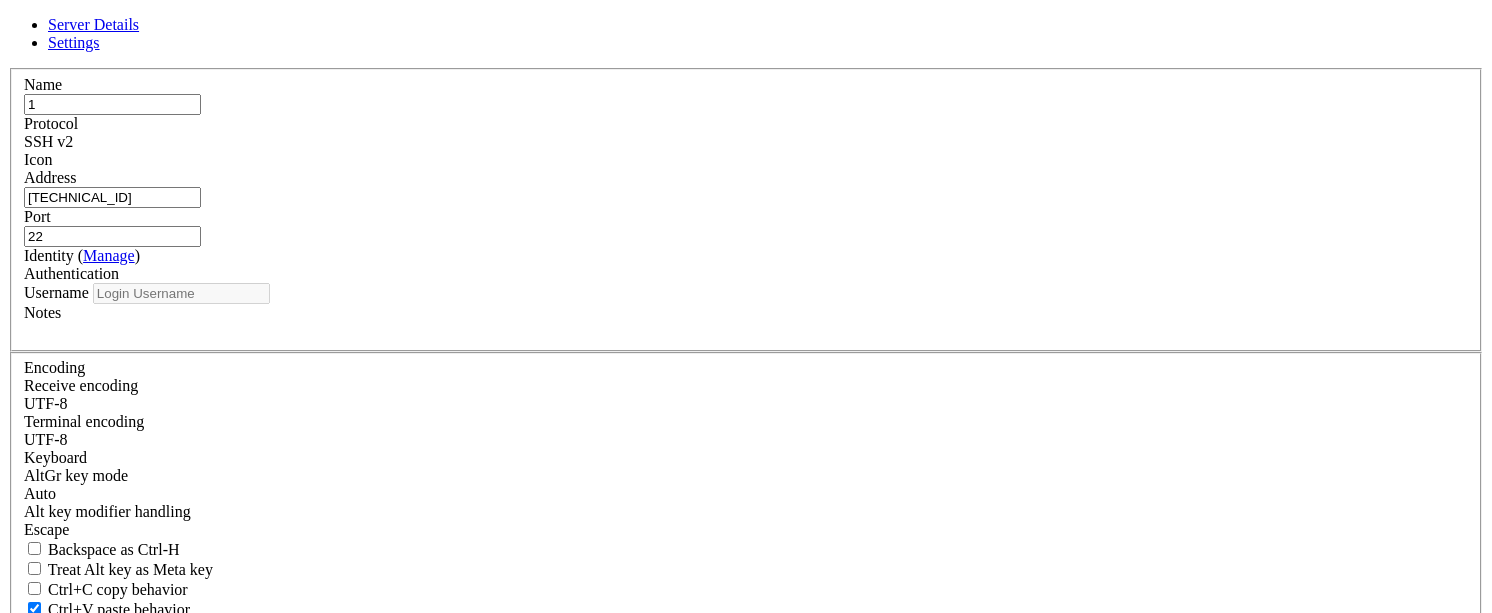 type on "root" 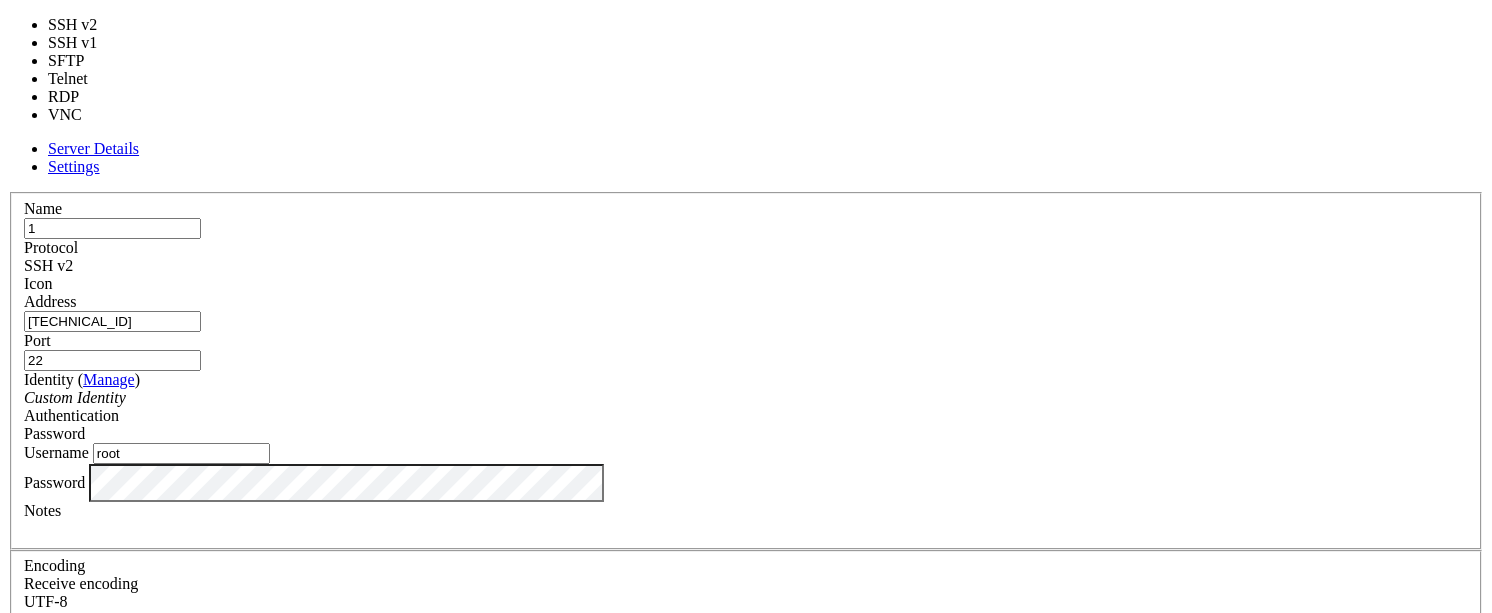 click on "SSH v2" at bounding box center (48, 265) 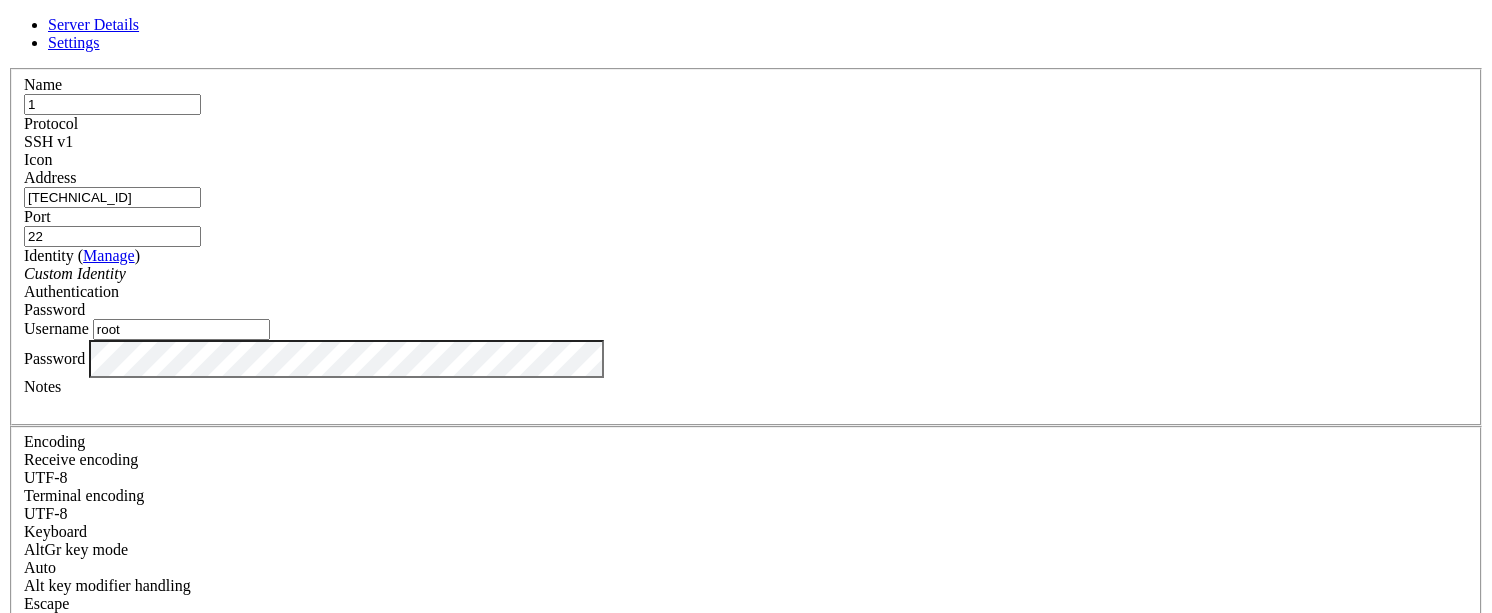 click on "Save" at bounding box center [31, 831] 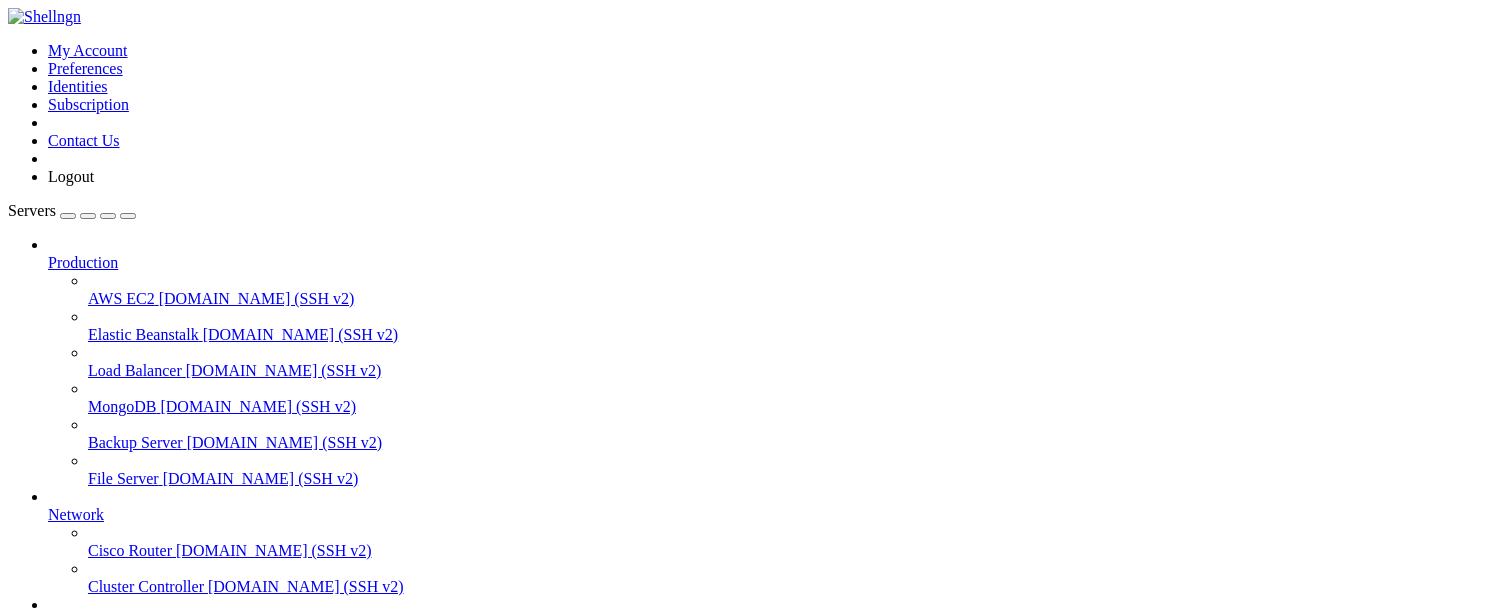 click on "1" at bounding box center (52, 694) 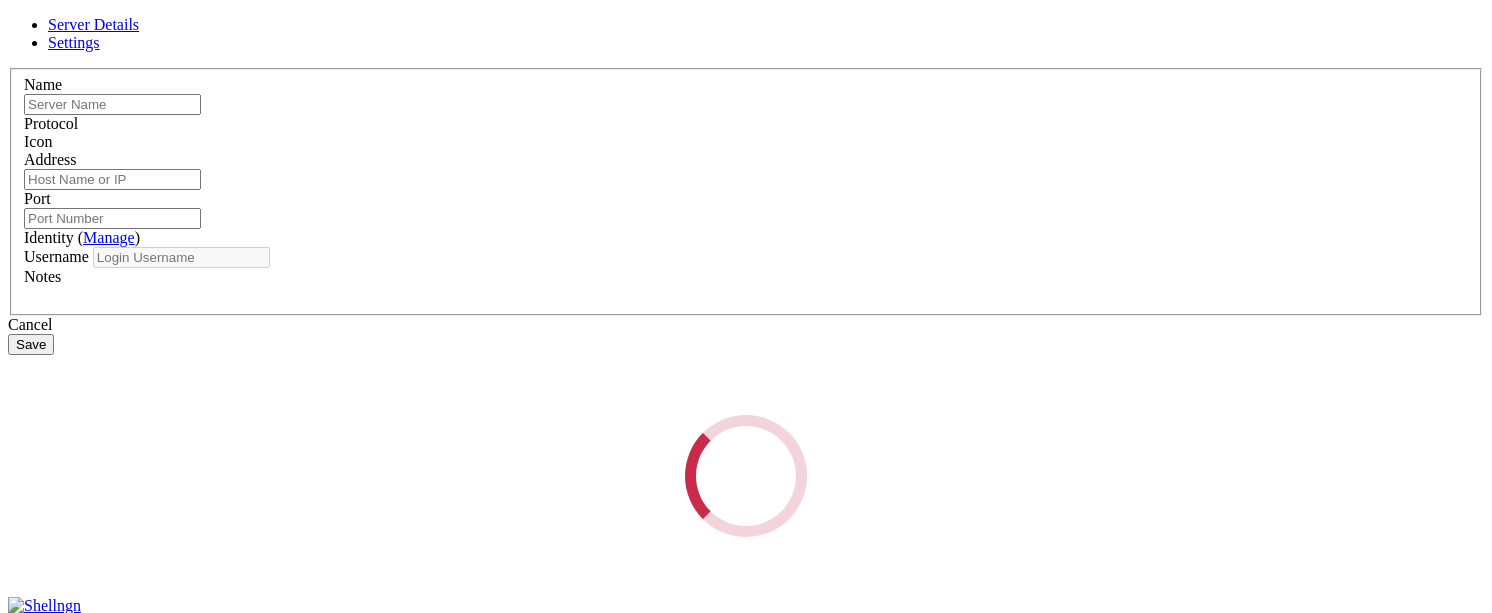 type on "1" 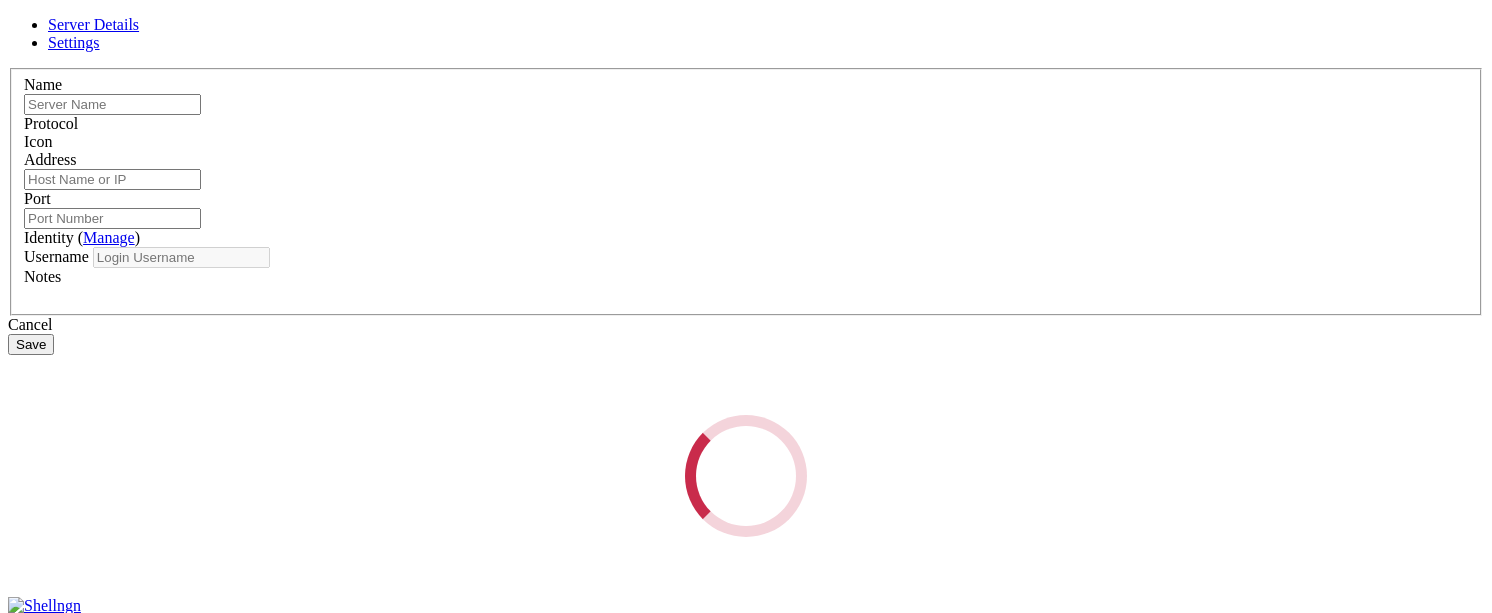 type on "[TECHNICAL_ID]" 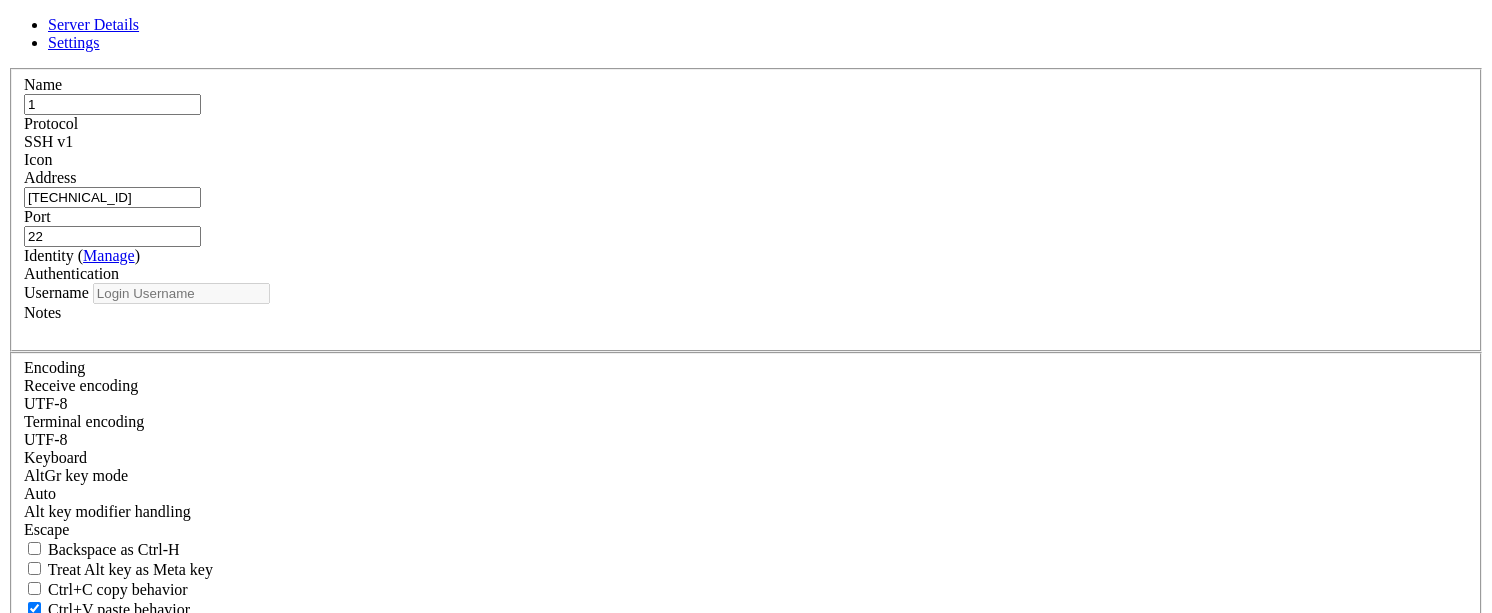 type on "root" 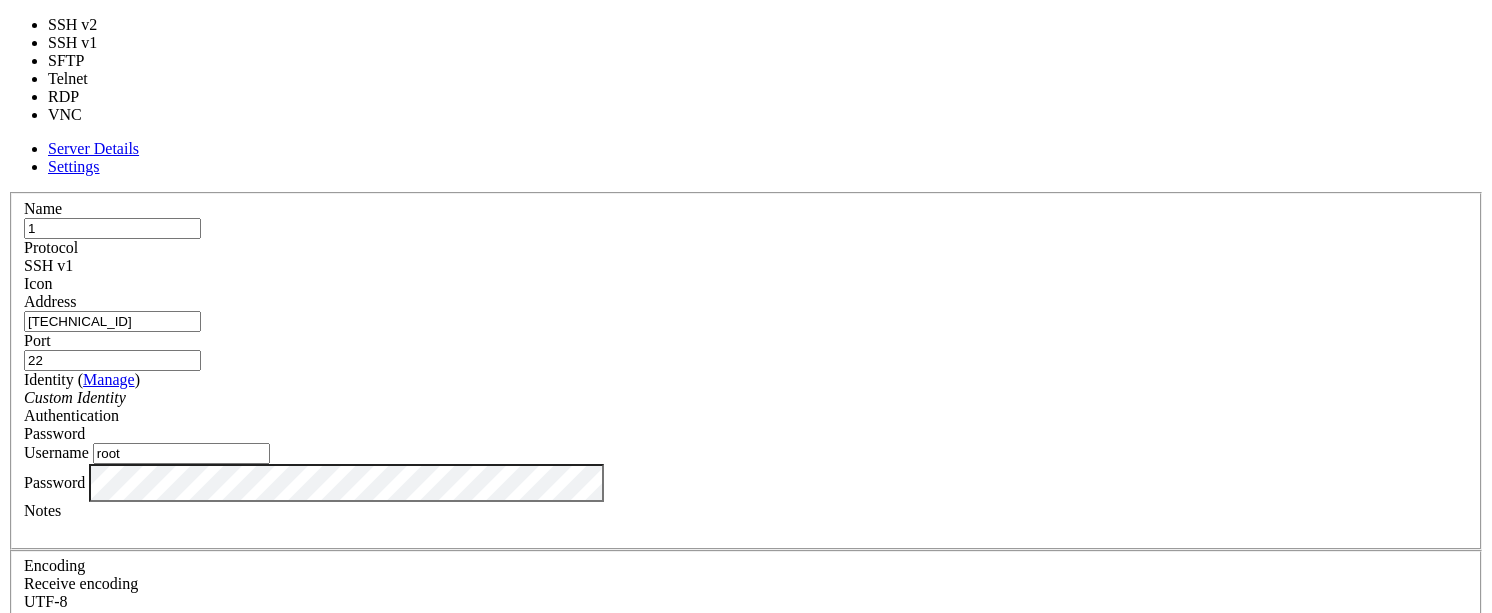click on "SSH v1" at bounding box center [746, 266] 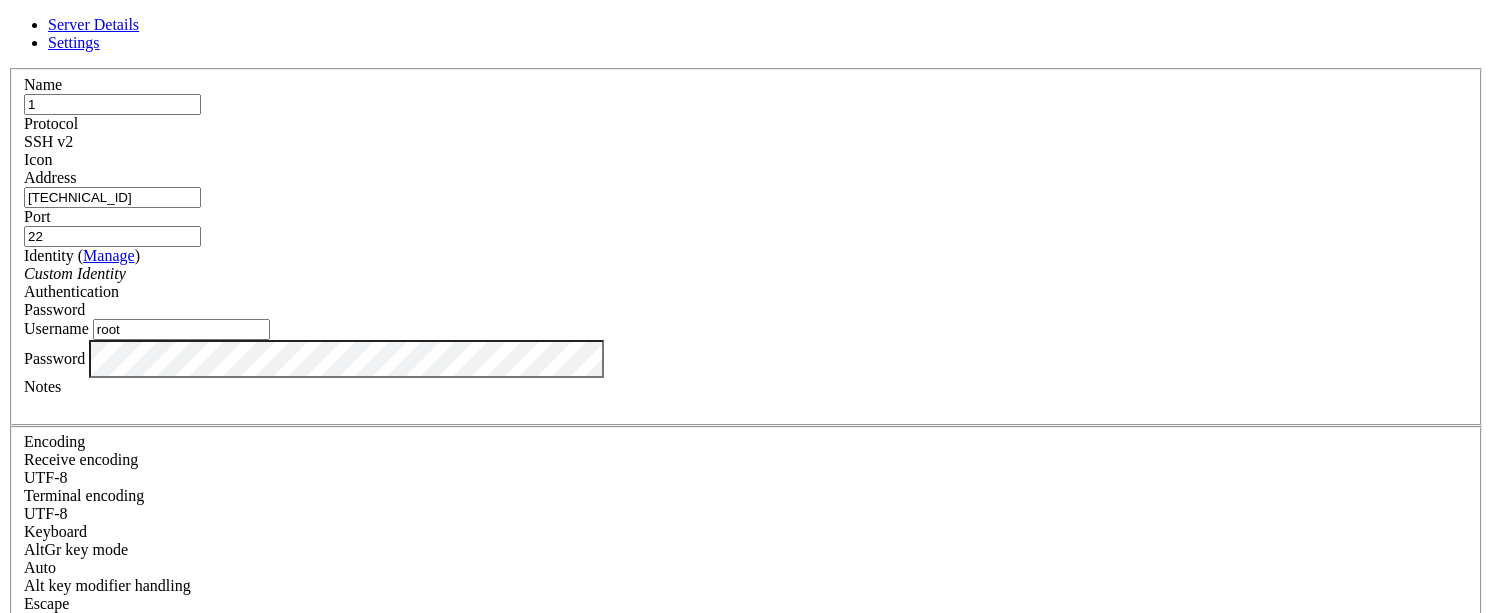click at bounding box center (746, 169) 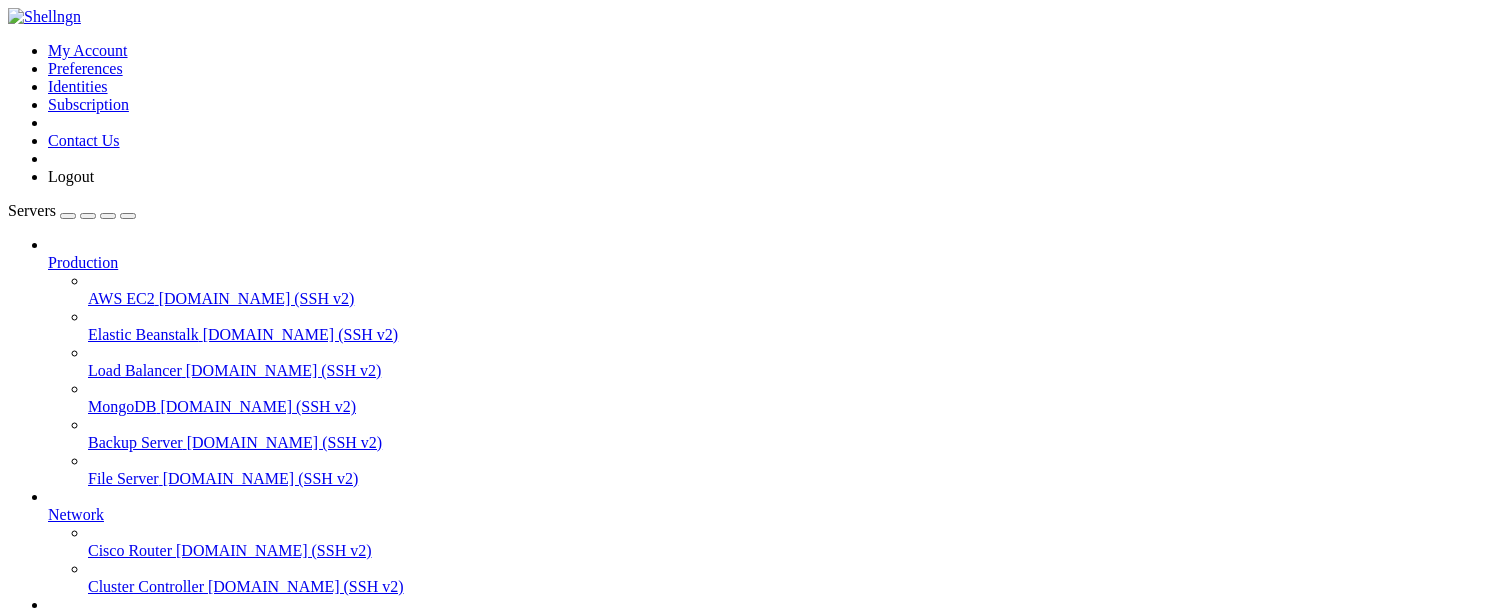 click on "1" at bounding box center (52, 694) 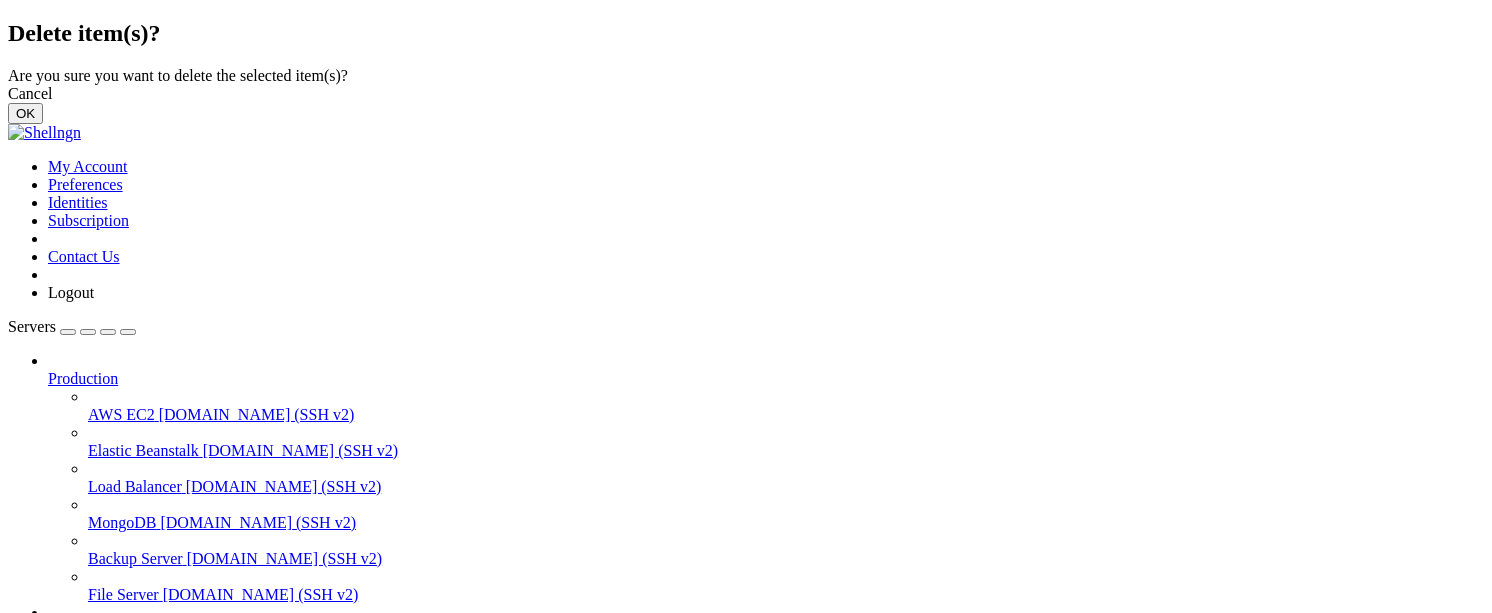 click on "OK" at bounding box center [25, 113] 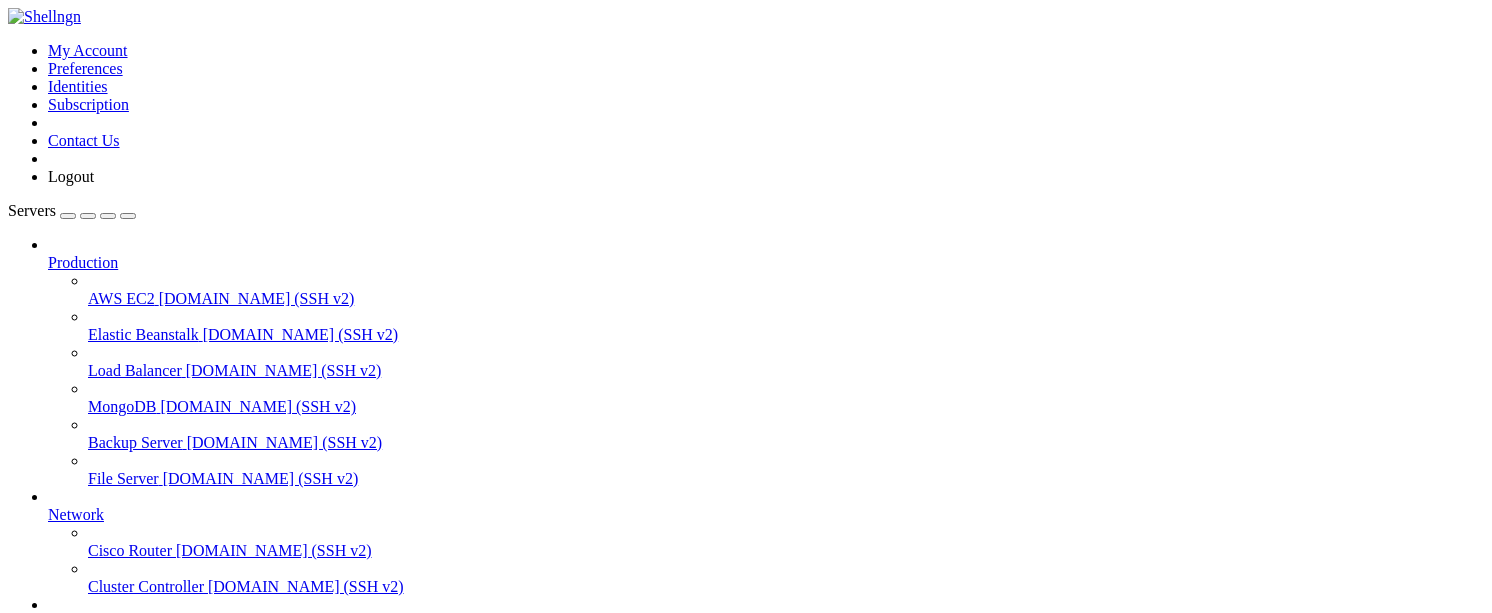 scroll, scrollTop: 140, scrollLeft: 0, axis: vertical 